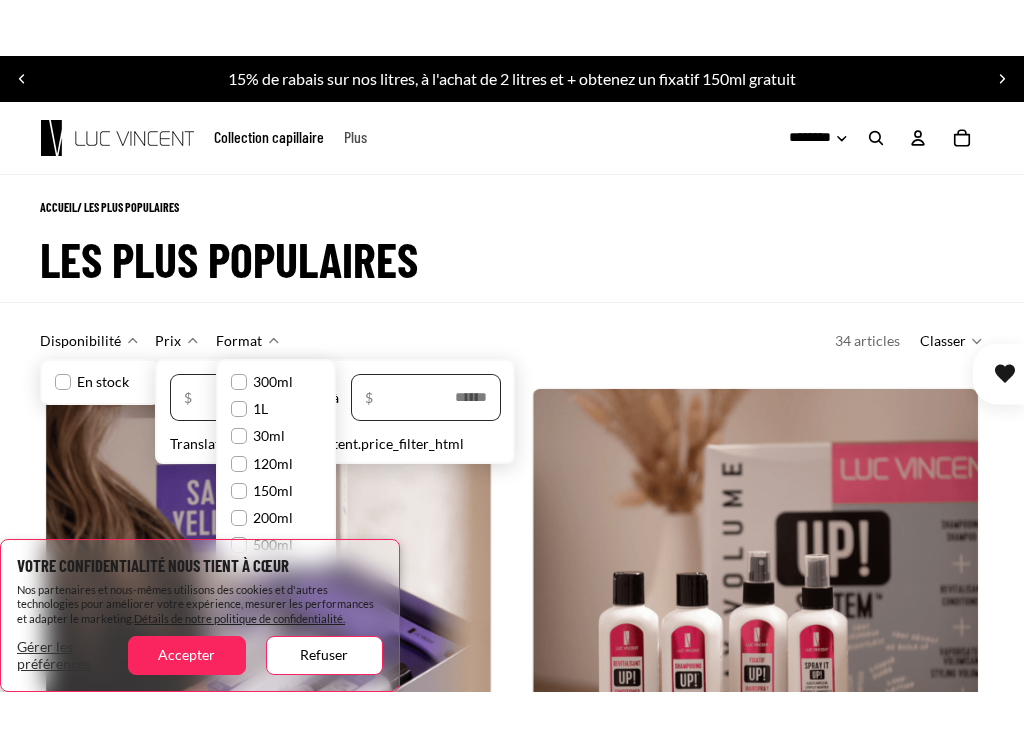 scroll, scrollTop: 128, scrollLeft: 0, axis: vertical 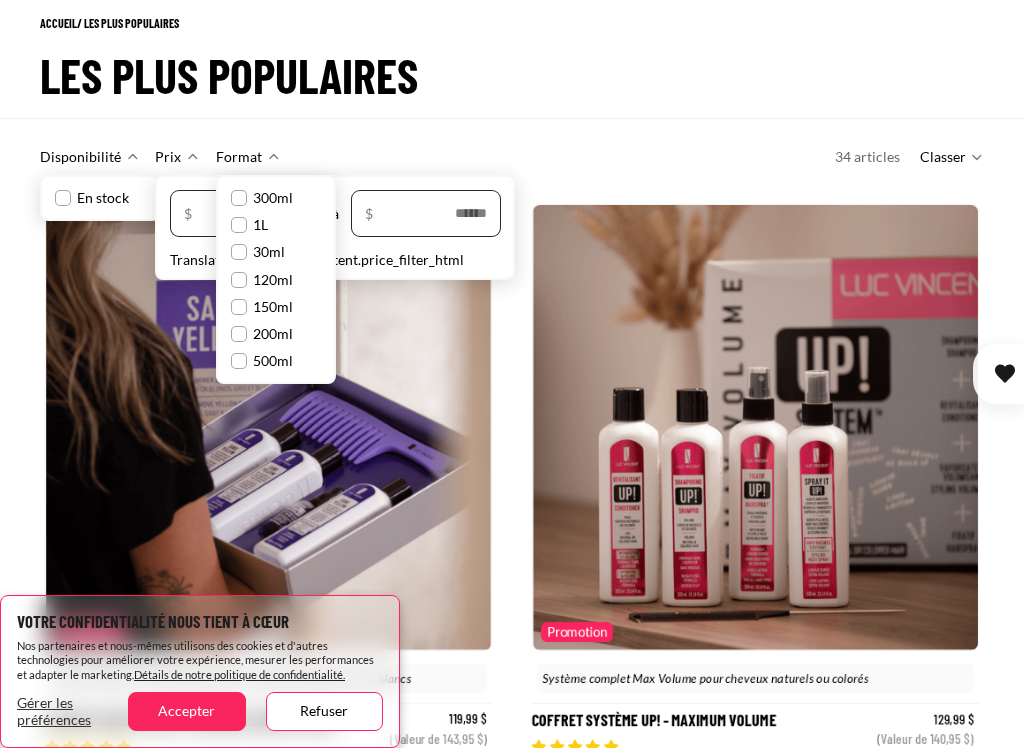 click on "Refuser" at bounding box center [324, 711] 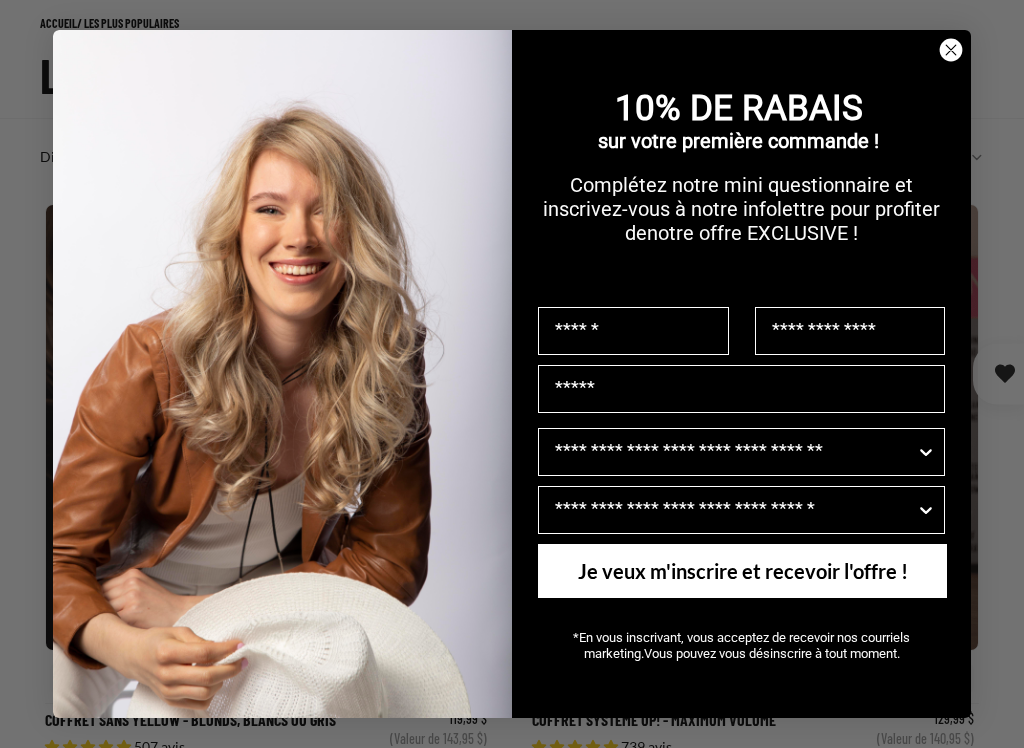 scroll, scrollTop: 932, scrollLeft: 0, axis: vertical 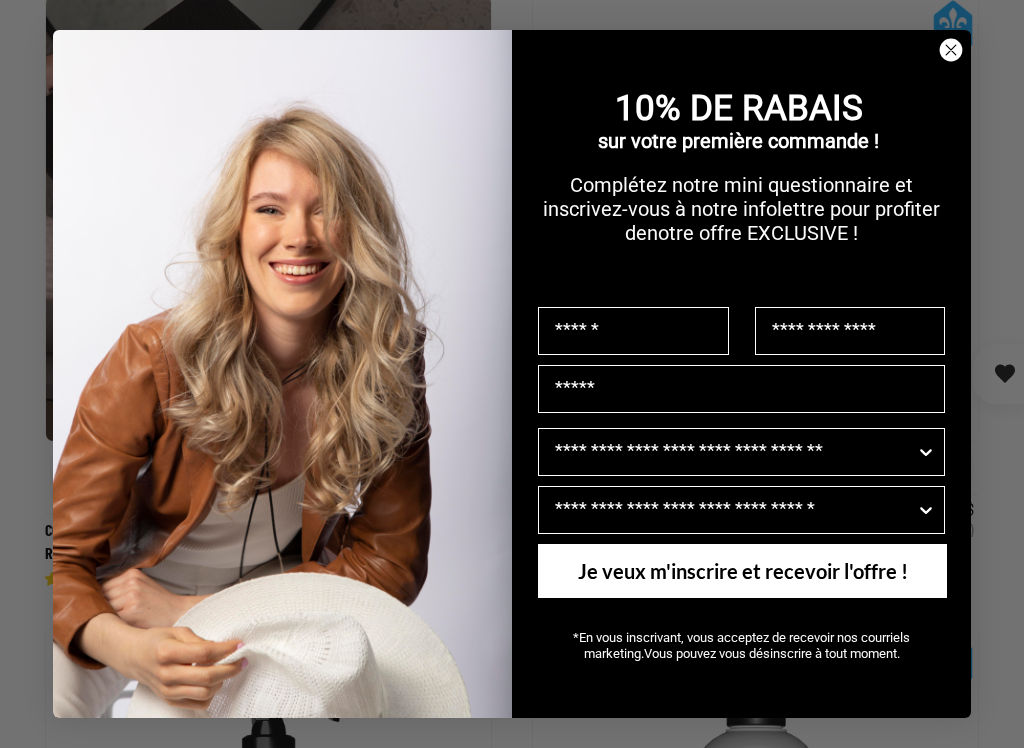 click 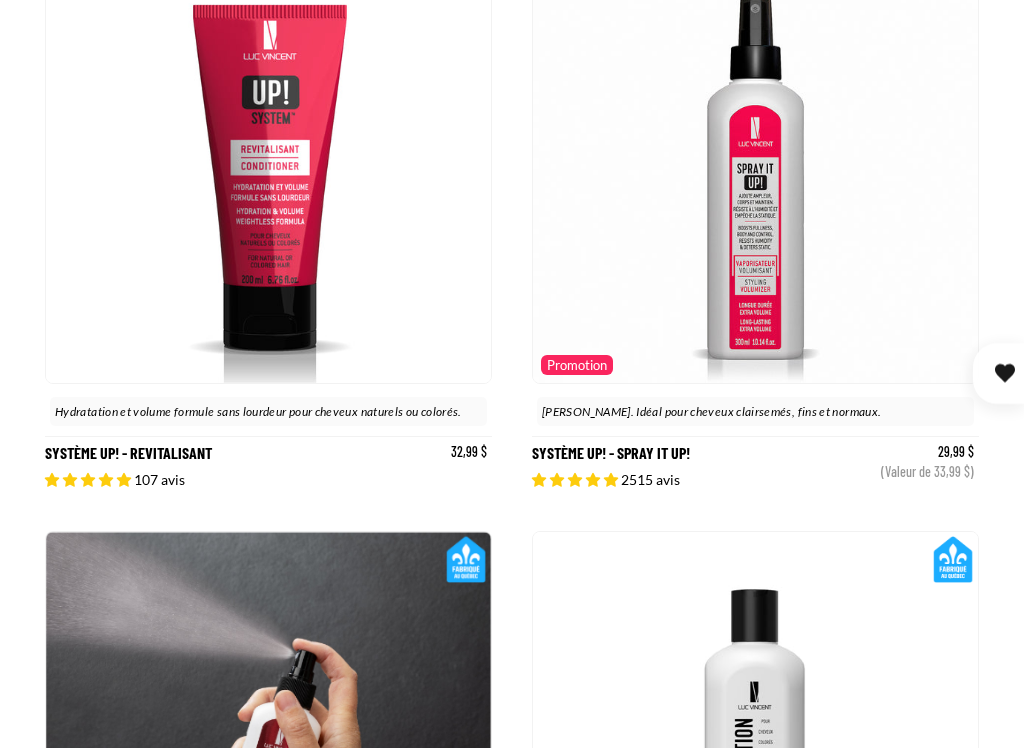 scroll, scrollTop: 2219, scrollLeft: 0, axis: vertical 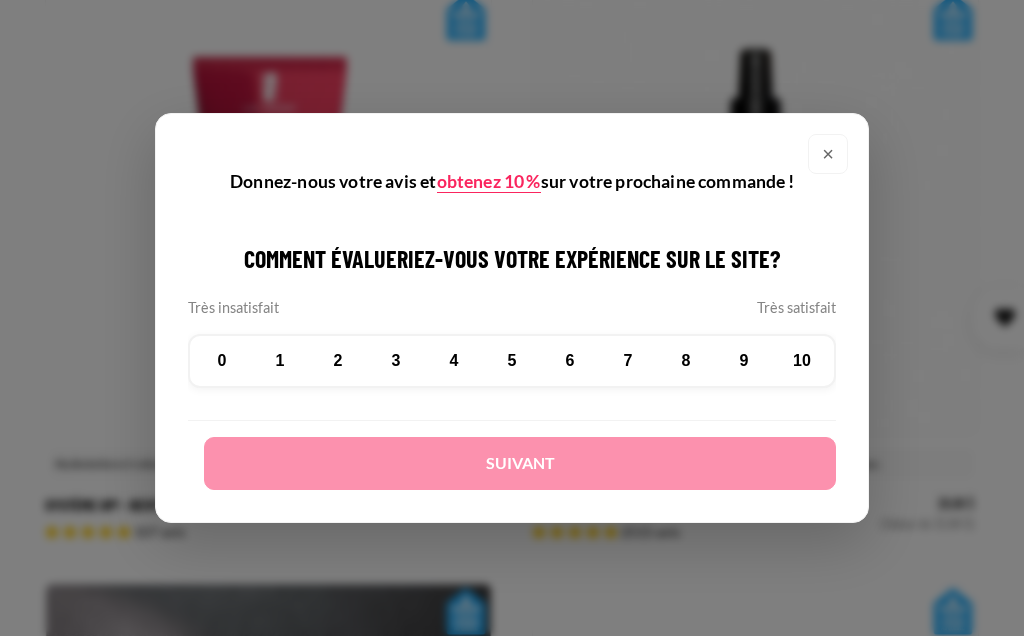click on "×" at bounding box center [828, 154] 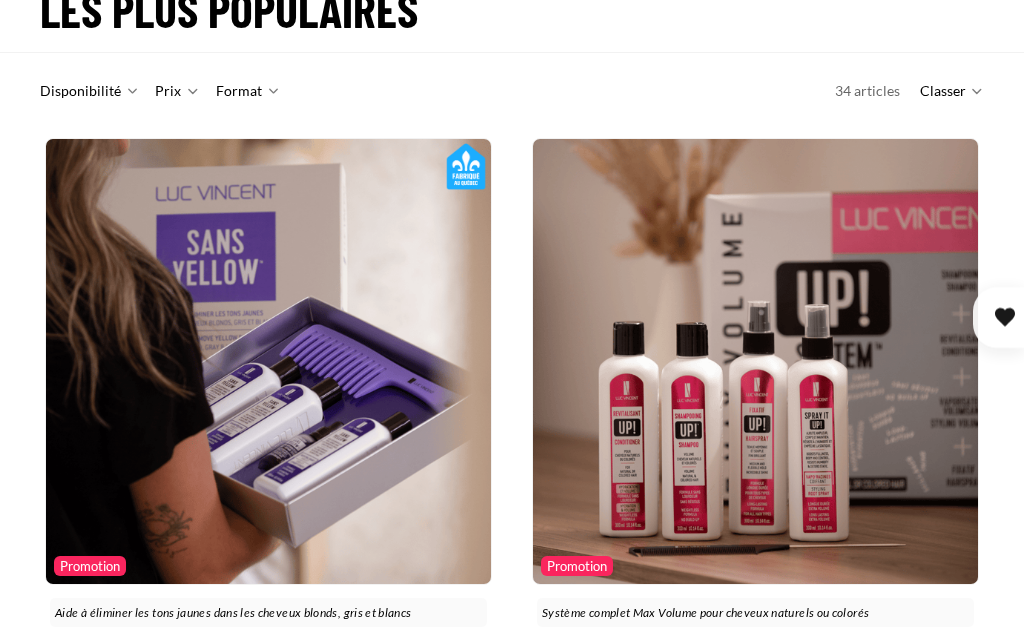 scroll, scrollTop: 0, scrollLeft: 0, axis: both 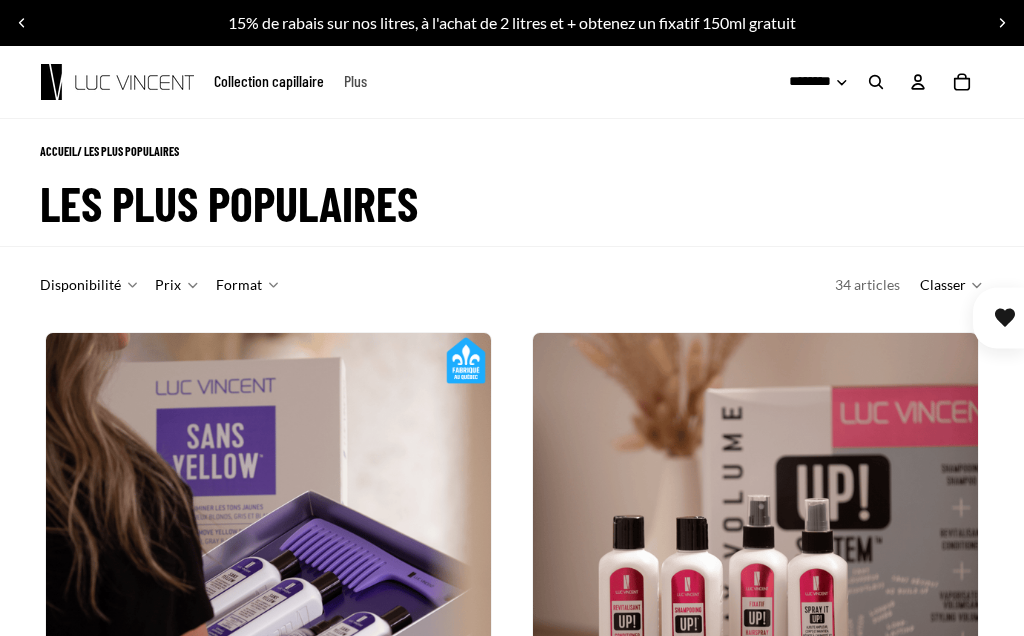 click at bounding box center (0, 0) 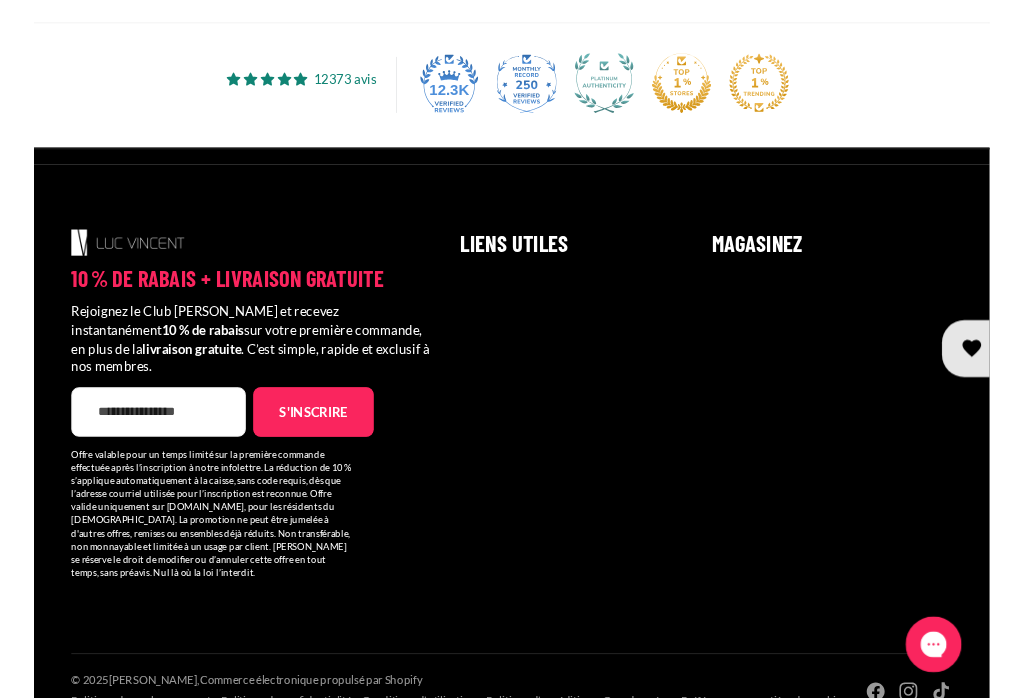 scroll, scrollTop: 885, scrollLeft: 0, axis: vertical 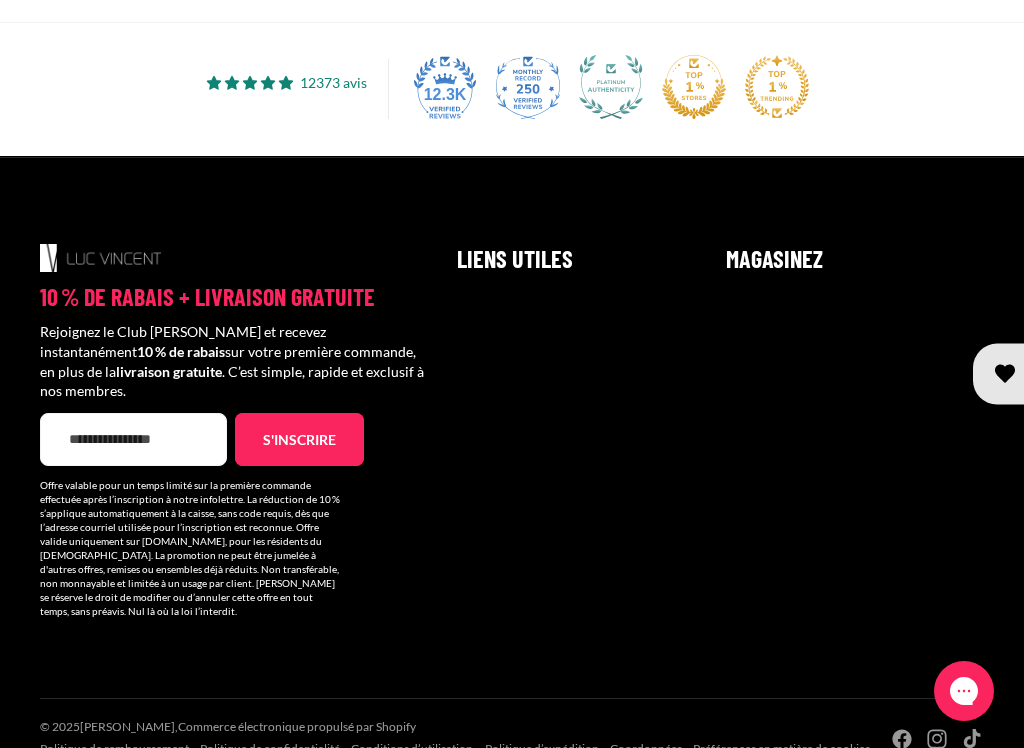 click at bounding box center (512, -78) 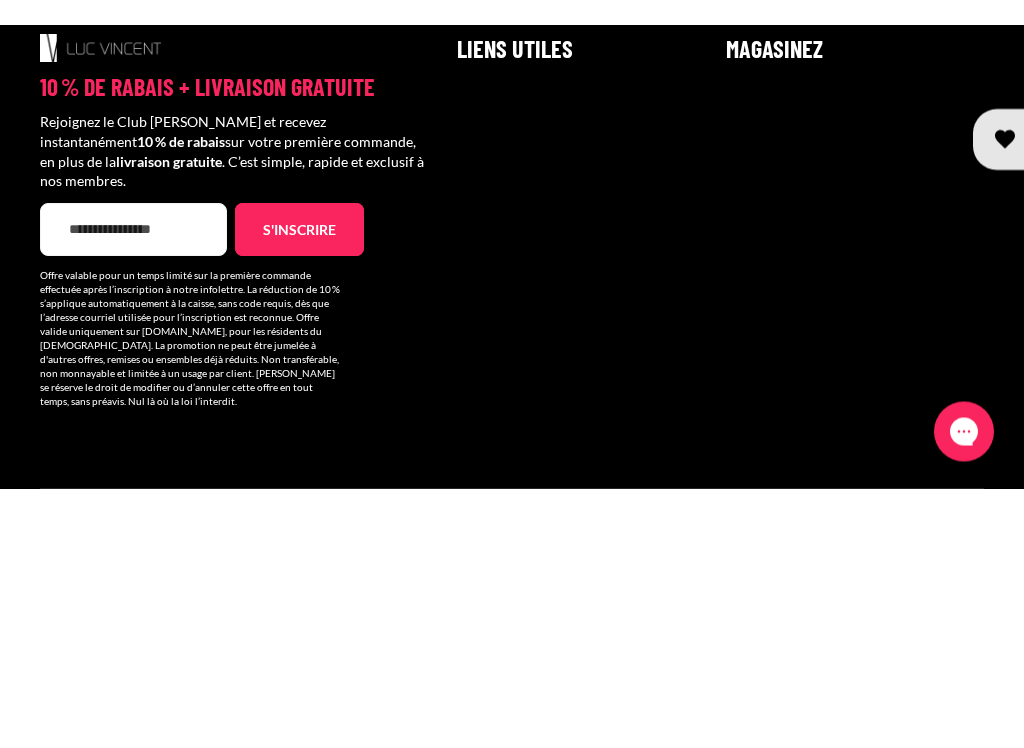 scroll, scrollTop: 1120, scrollLeft: 0, axis: vertical 